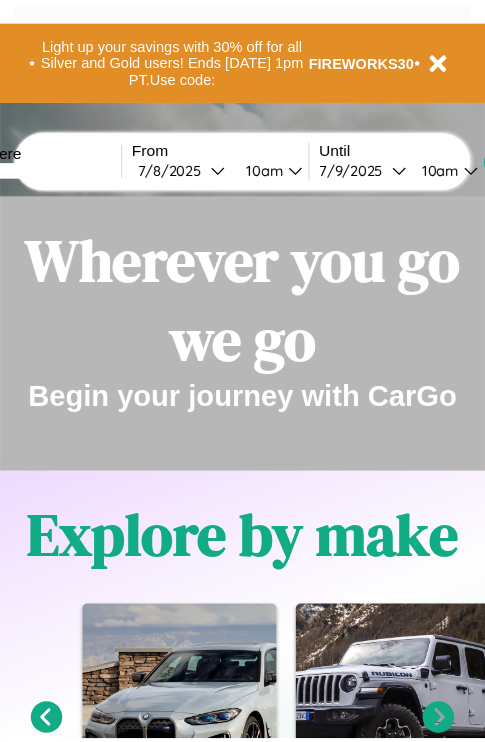 scroll, scrollTop: 0, scrollLeft: 0, axis: both 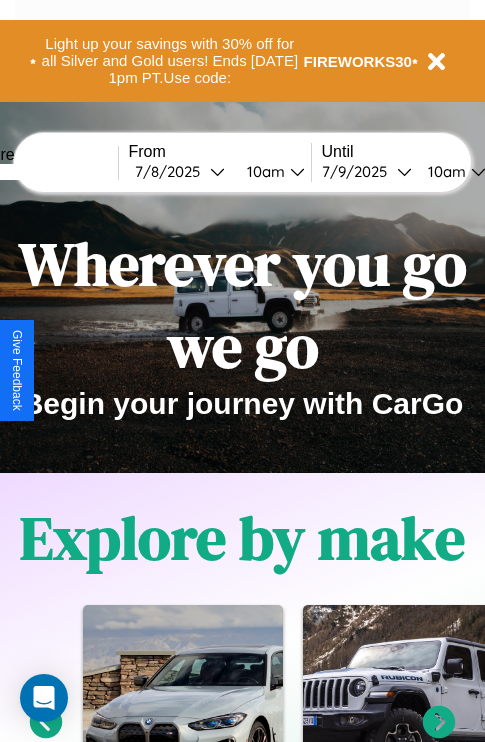 click at bounding box center (43, 172) 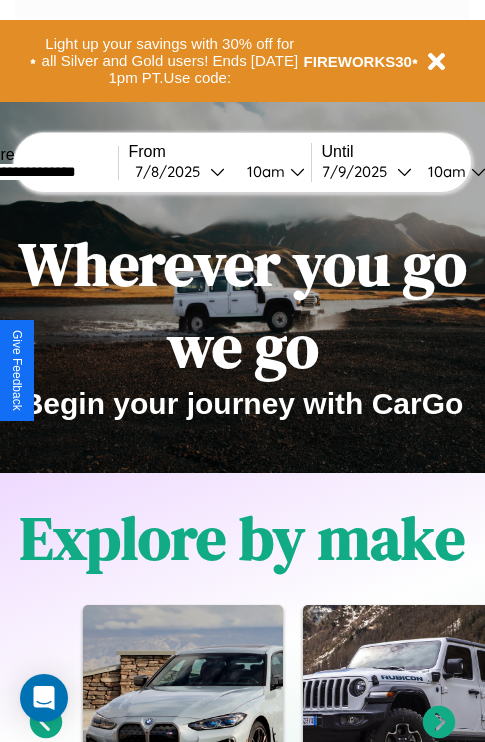type on "**********" 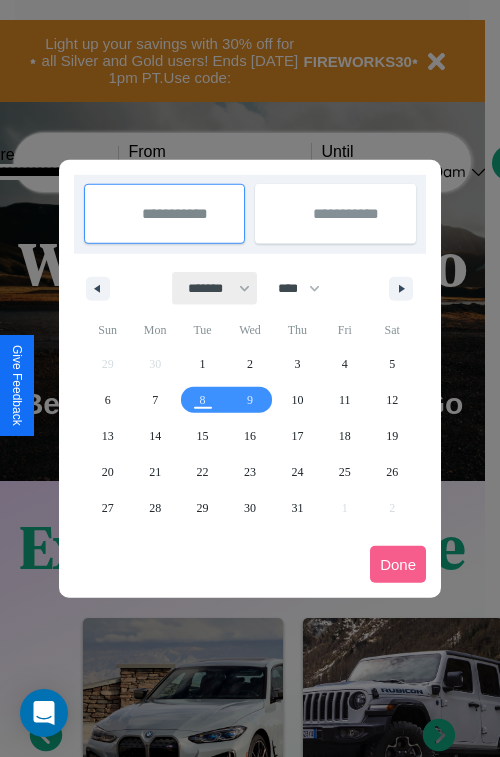 click on "******* ******** ***** ***** *** **** **** ****** ********* ******* ******** ********" at bounding box center (215, 288) 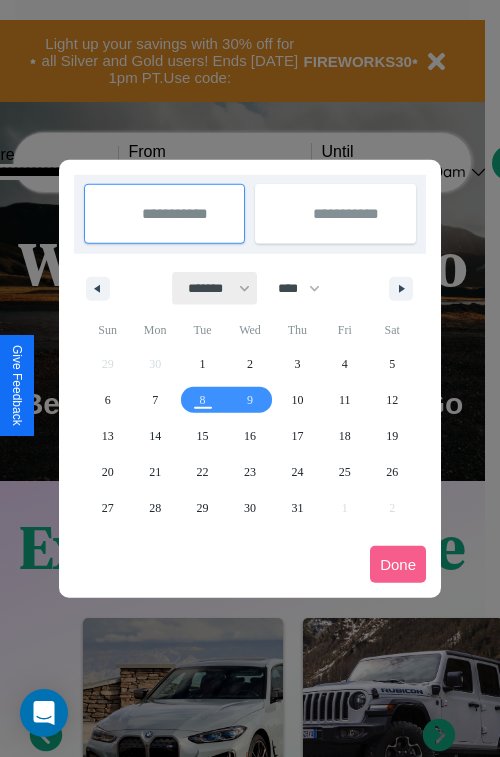 select on "*" 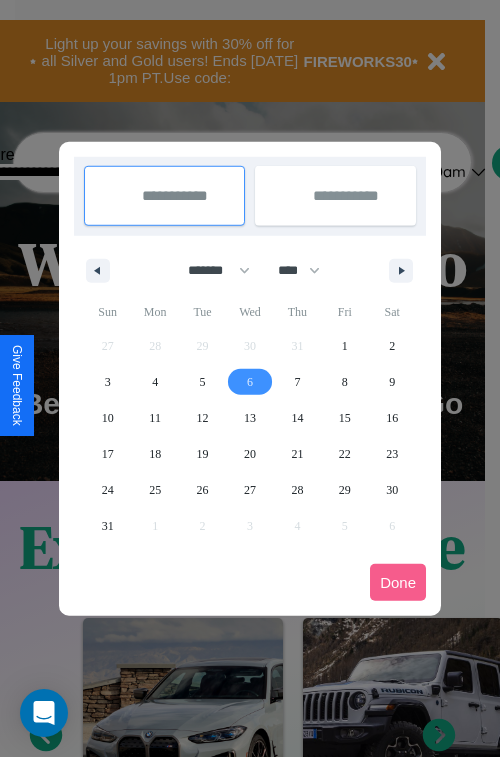 click on "6" at bounding box center (250, 382) 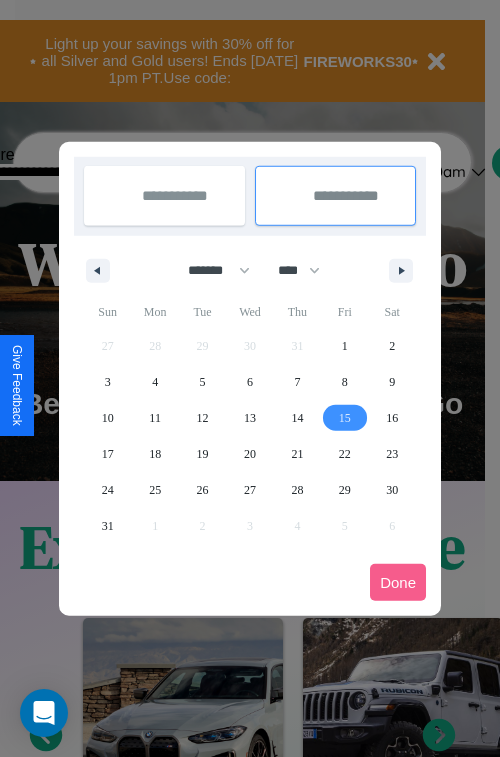 click on "15" at bounding box center (345, 418) 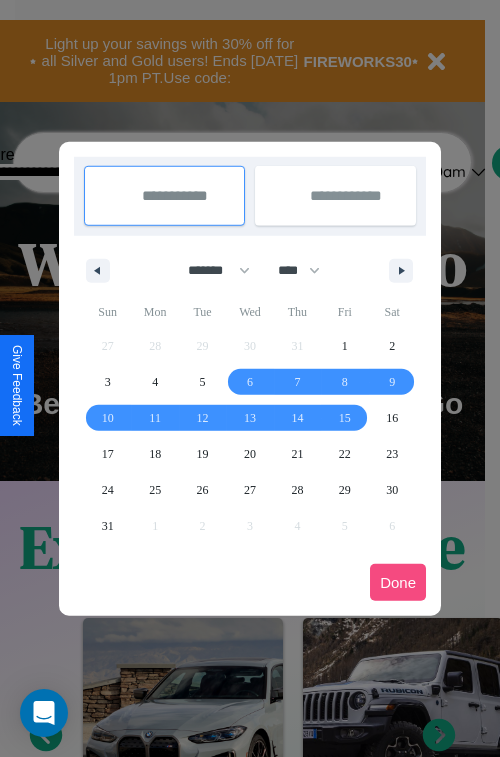 click on "Done" at bounding box center (398, 582) 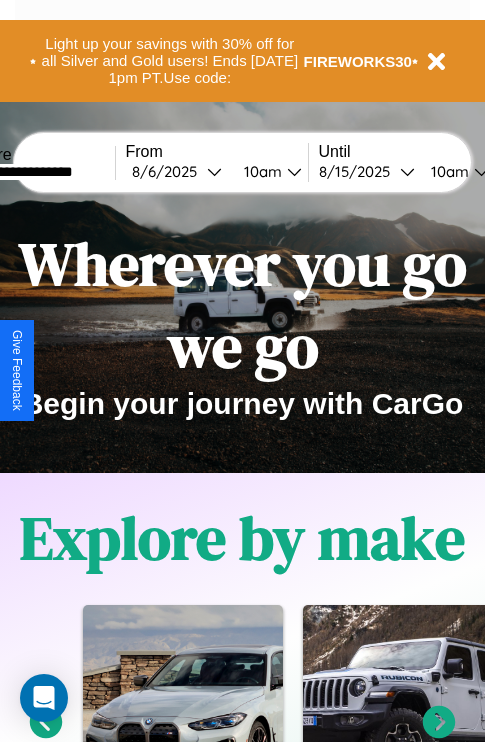 scroll, scrollTop: 0, scrollLeft: 71, axis: horizontal 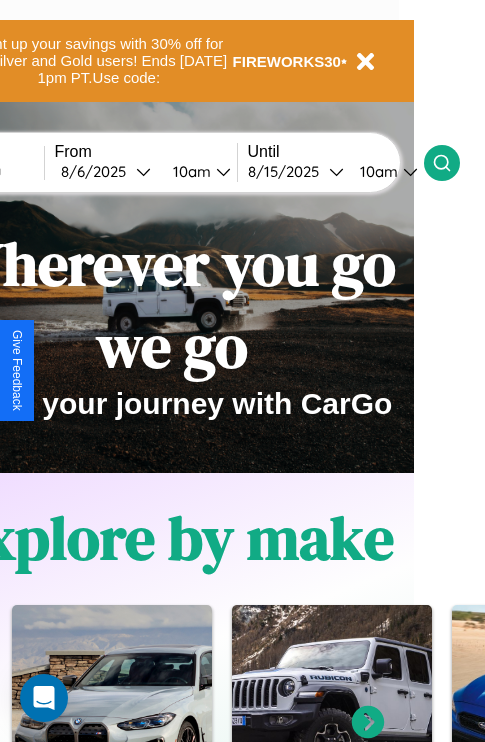 click 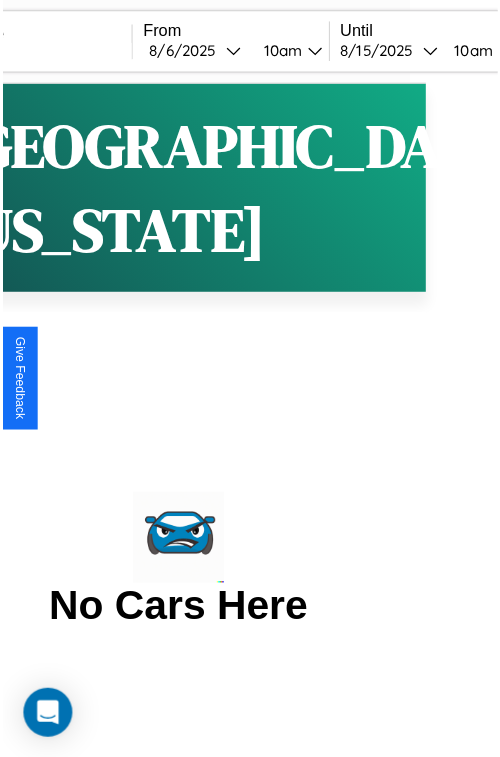 scroll, scrollTop: 0, scrollLeft: 0, axis: both 